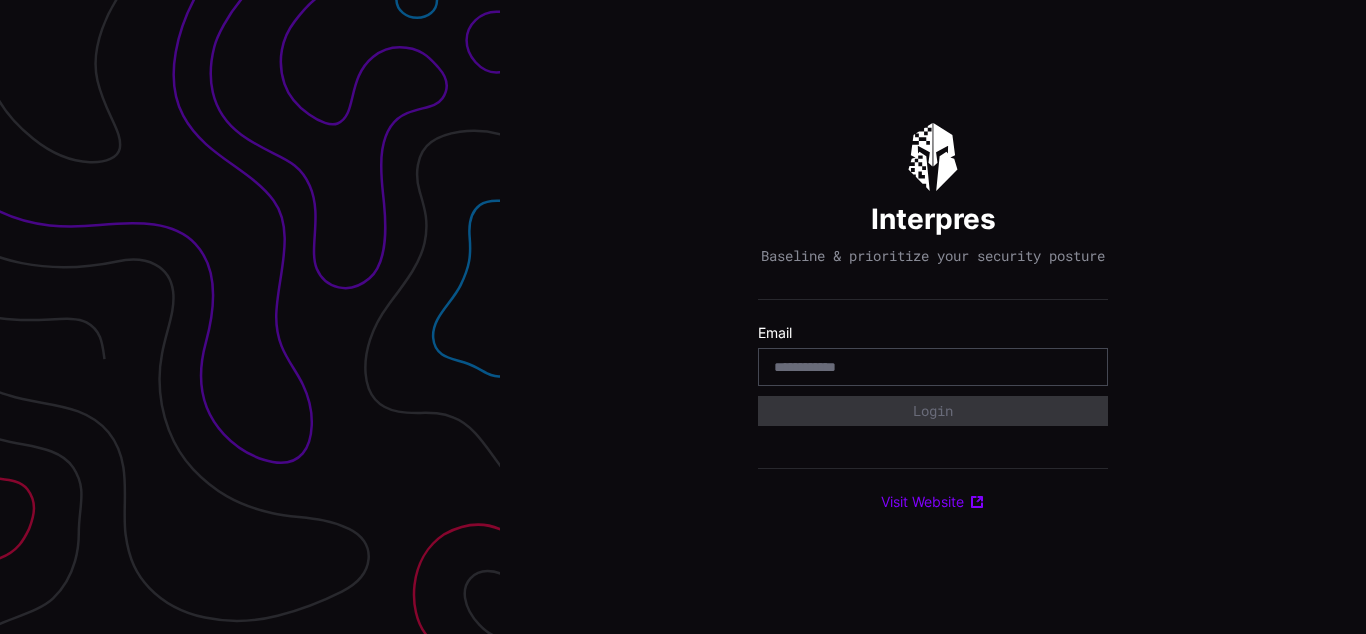 scroll, scrollTop: 0, scrollLeft: 0, axis: both 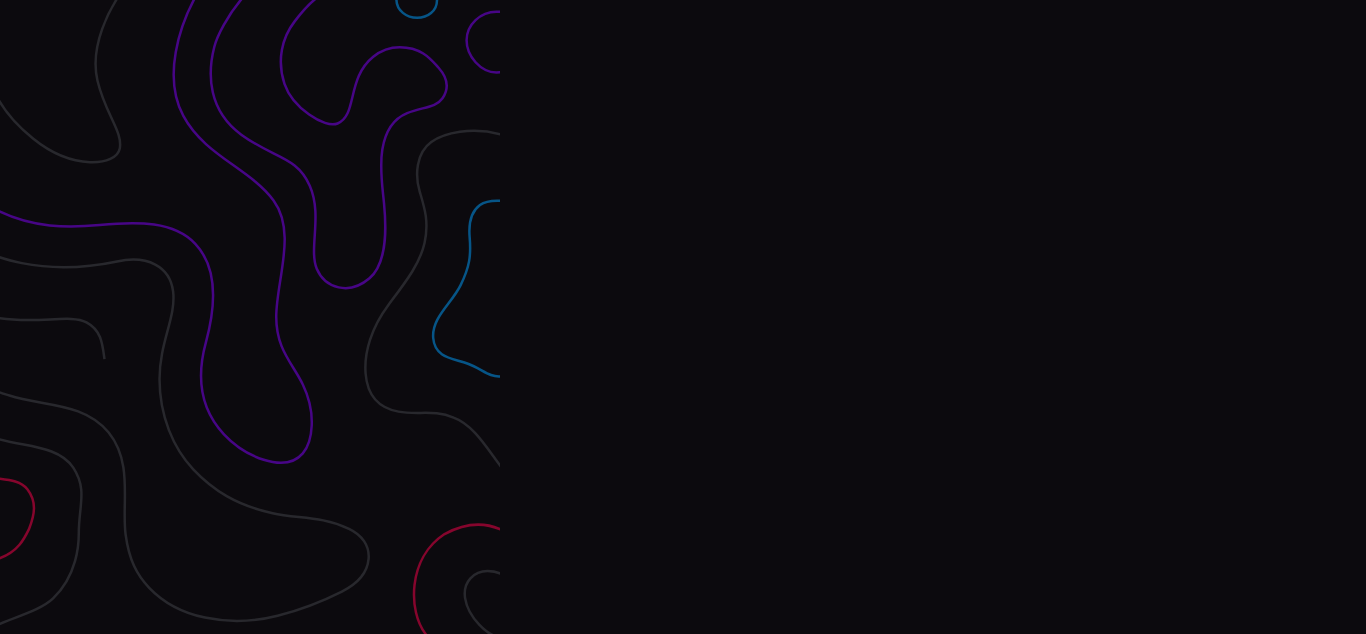 click on "Interpres Baseline & prioritize your security posture Email Login Visit Website" at bounding box center (933, 317) 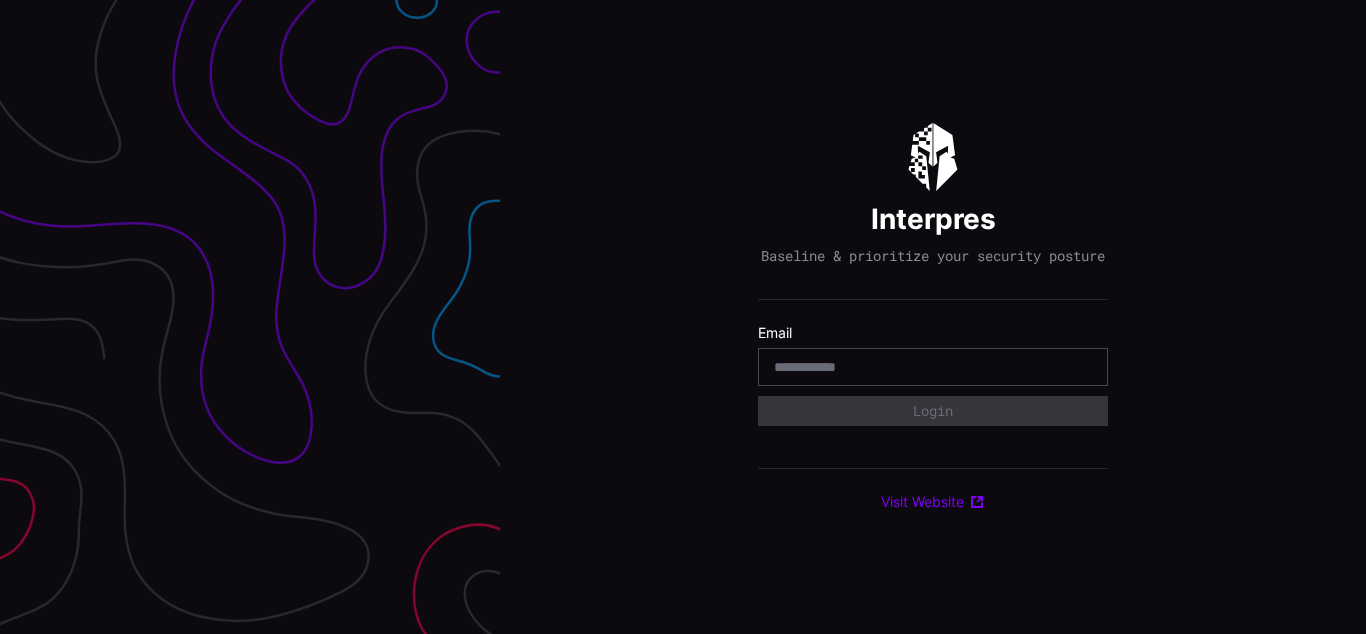 scroll, scrollTop: 0, scrollLeft: 0, axis: both 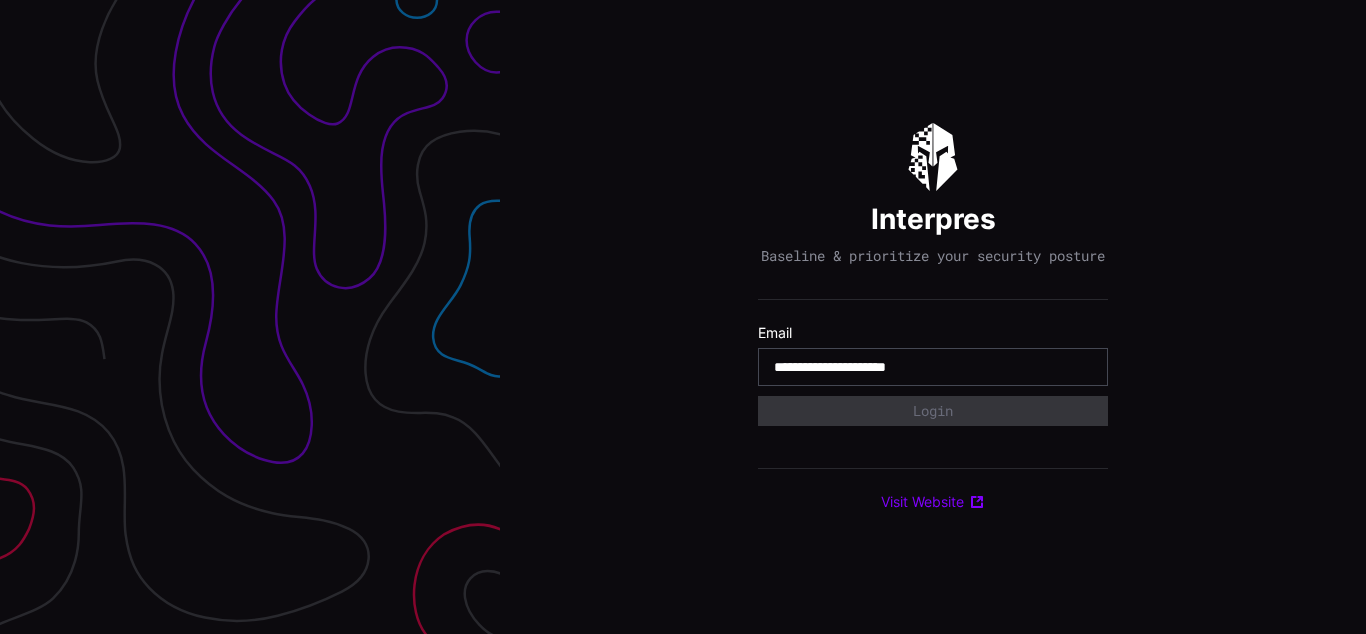 type on "**********" 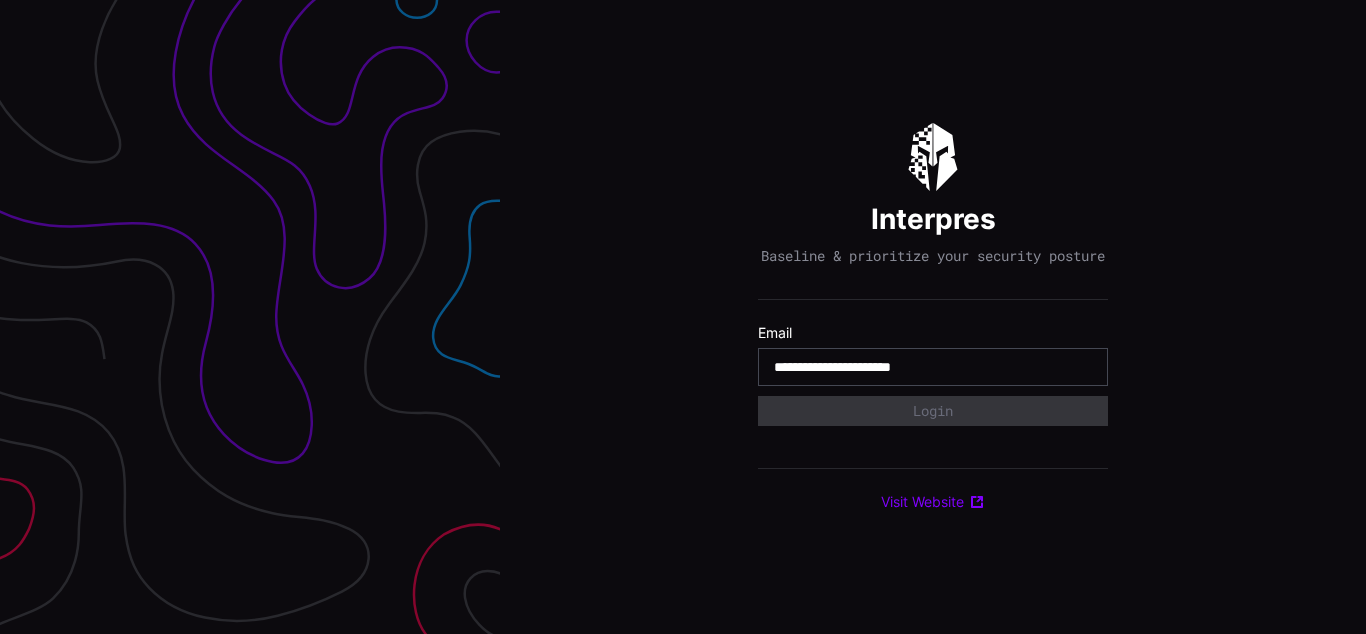click on "**********" at bounding box center (933, 367) 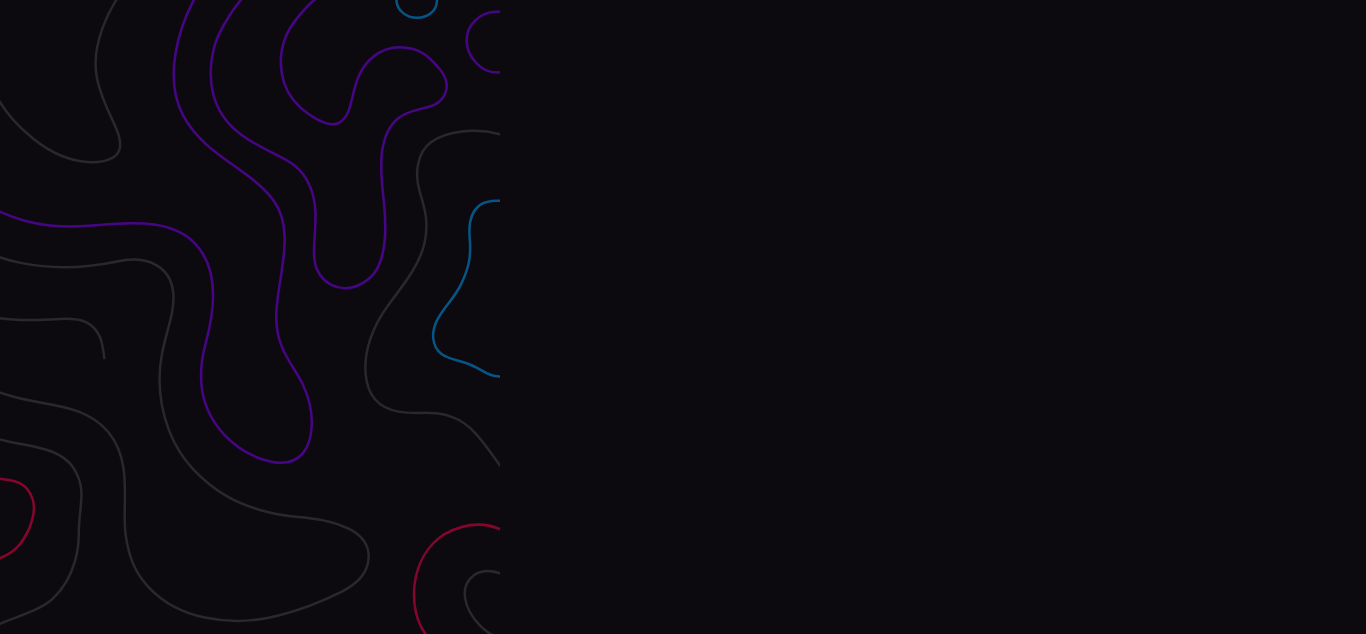 scroll, scrollTop: 0, scrollLeft: 0, axis: both 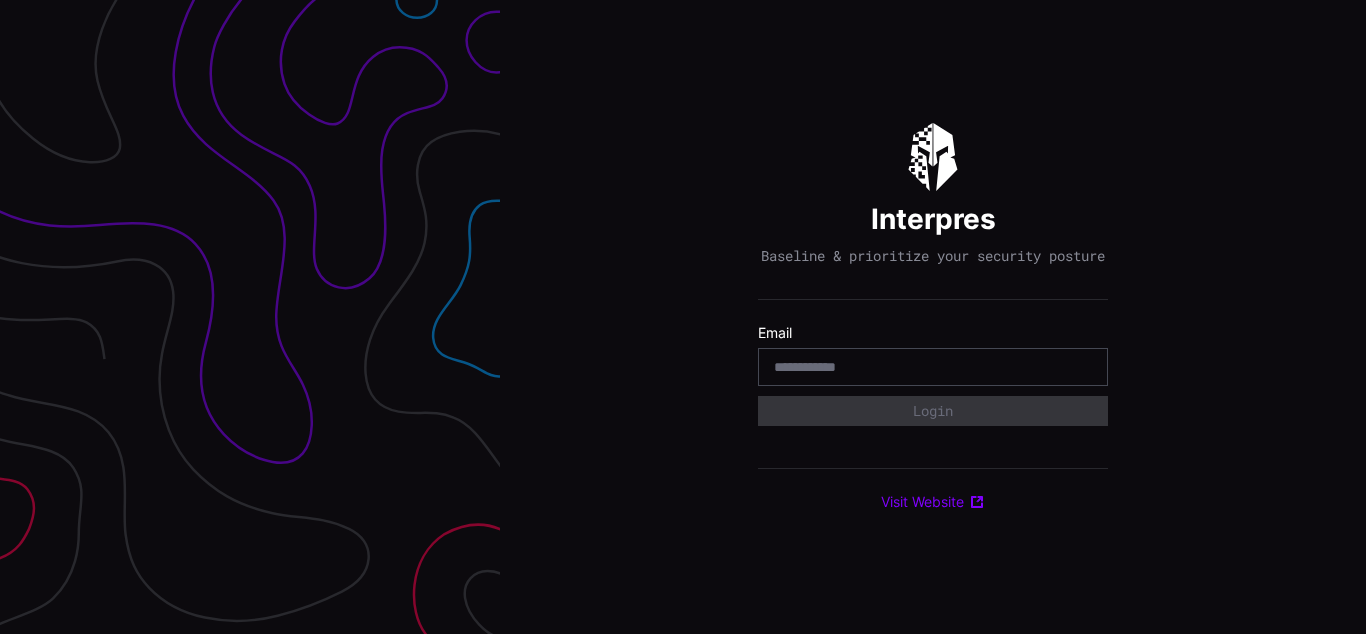 click on "Interpres Baseline & prioritize your security posture Email Login Visit Website" at bounding box center [933, 317] 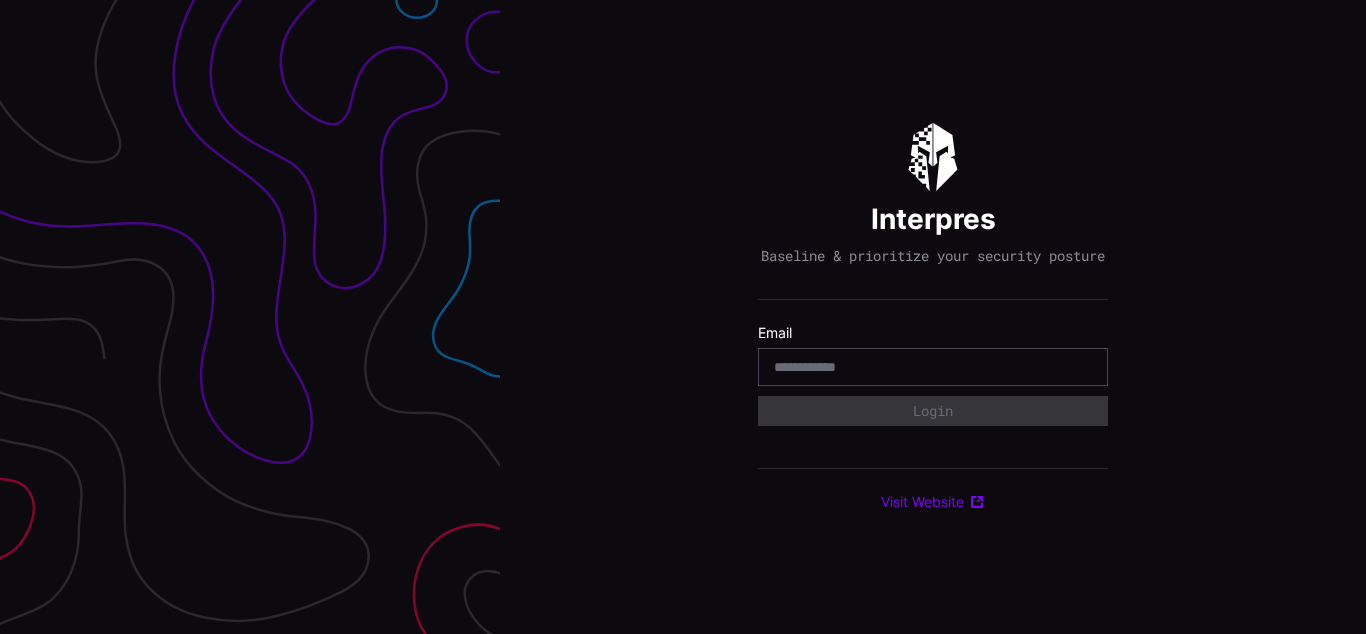 scroll, scrollTop: 0, scrollLeft: 0, axis: both 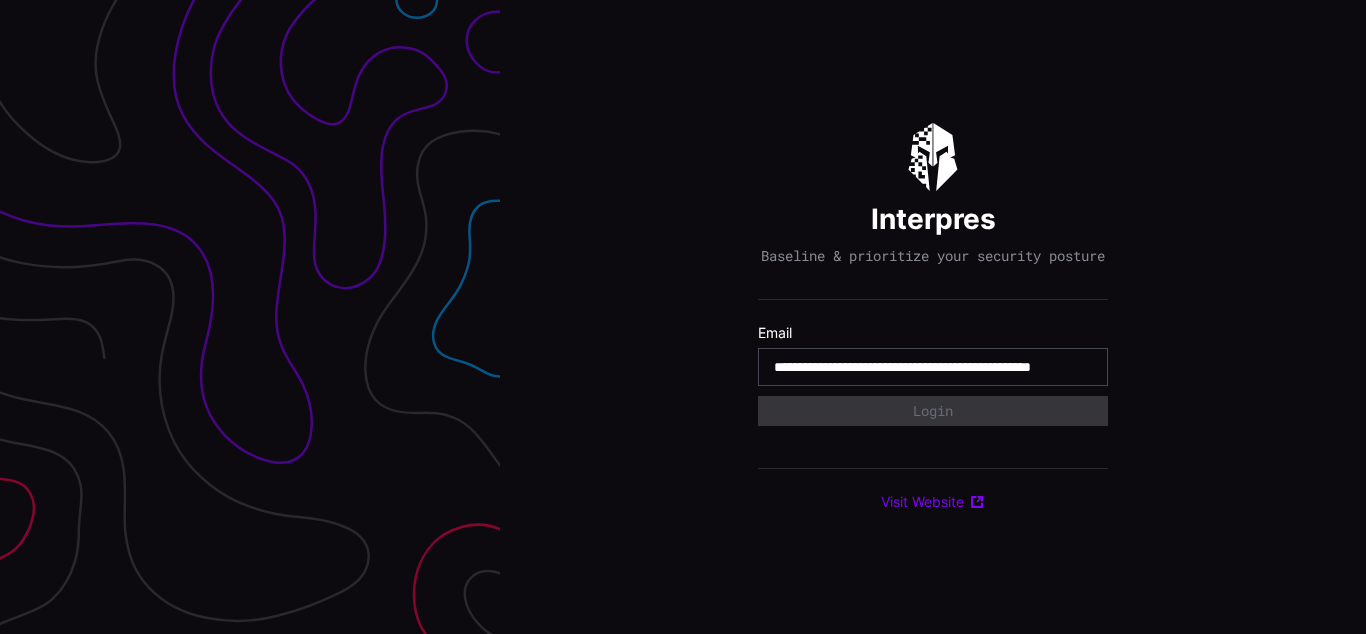 type on "**********" 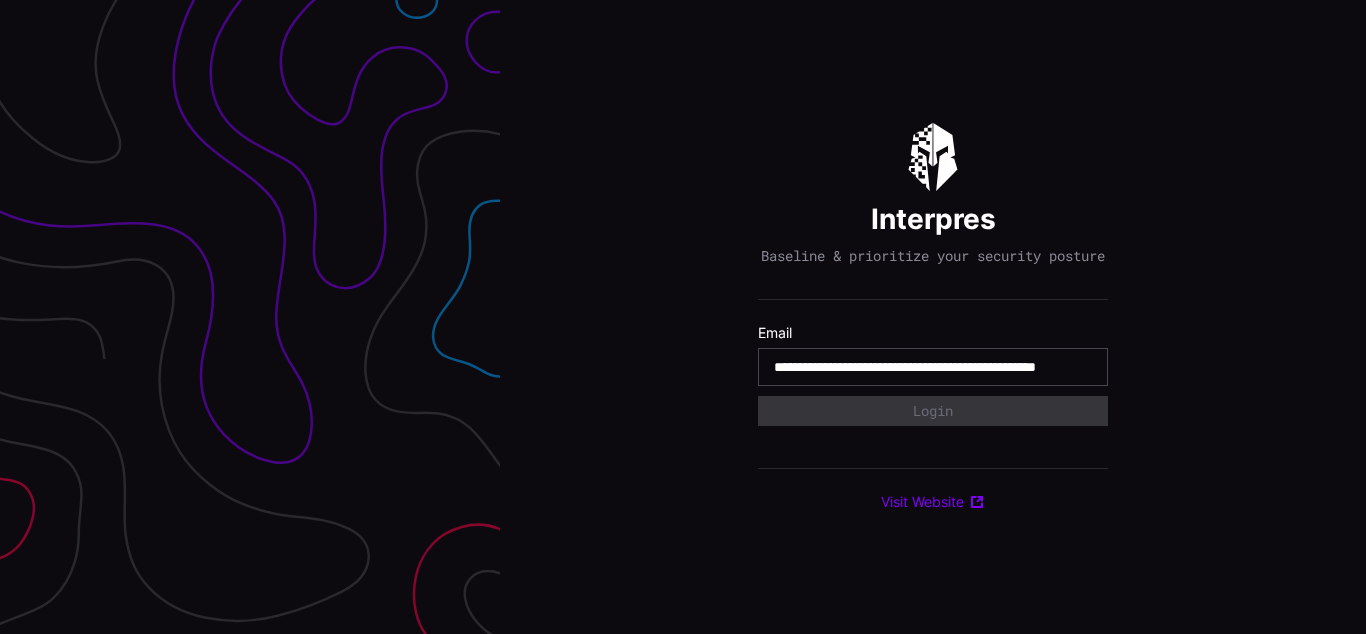 click on "**********" at bounding box center [933, 367] 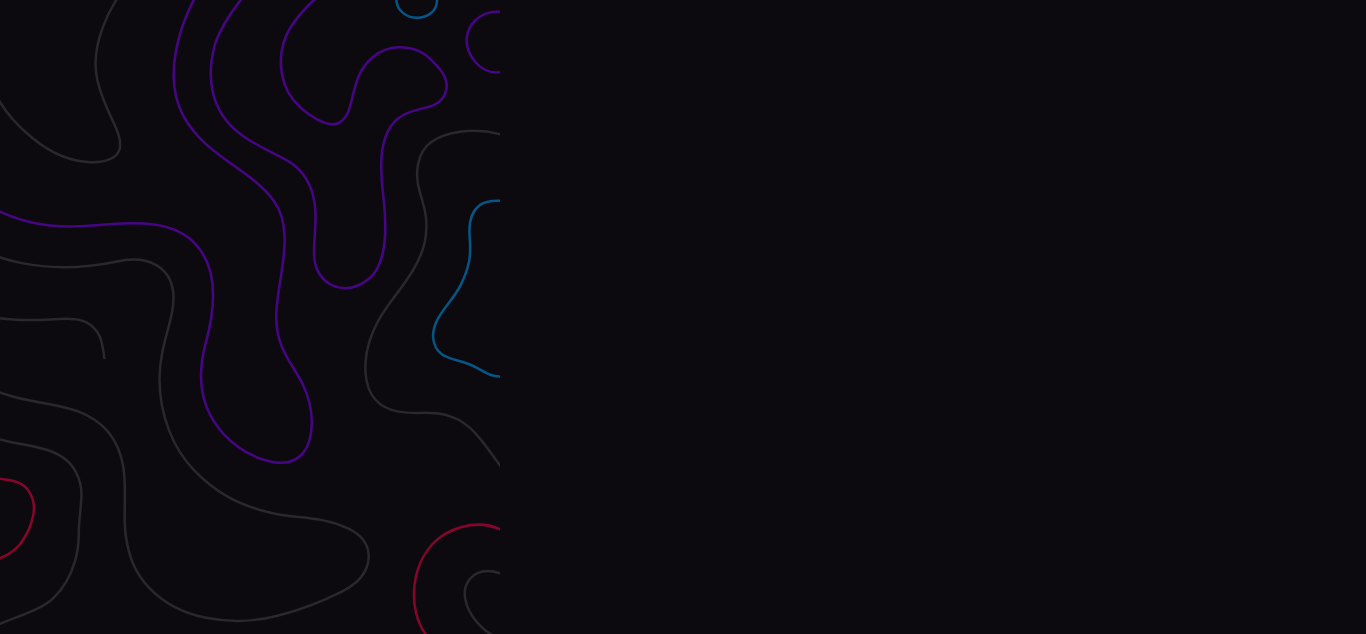 scroll, scrollTop: 0, scrollLeft: 0, axis: both 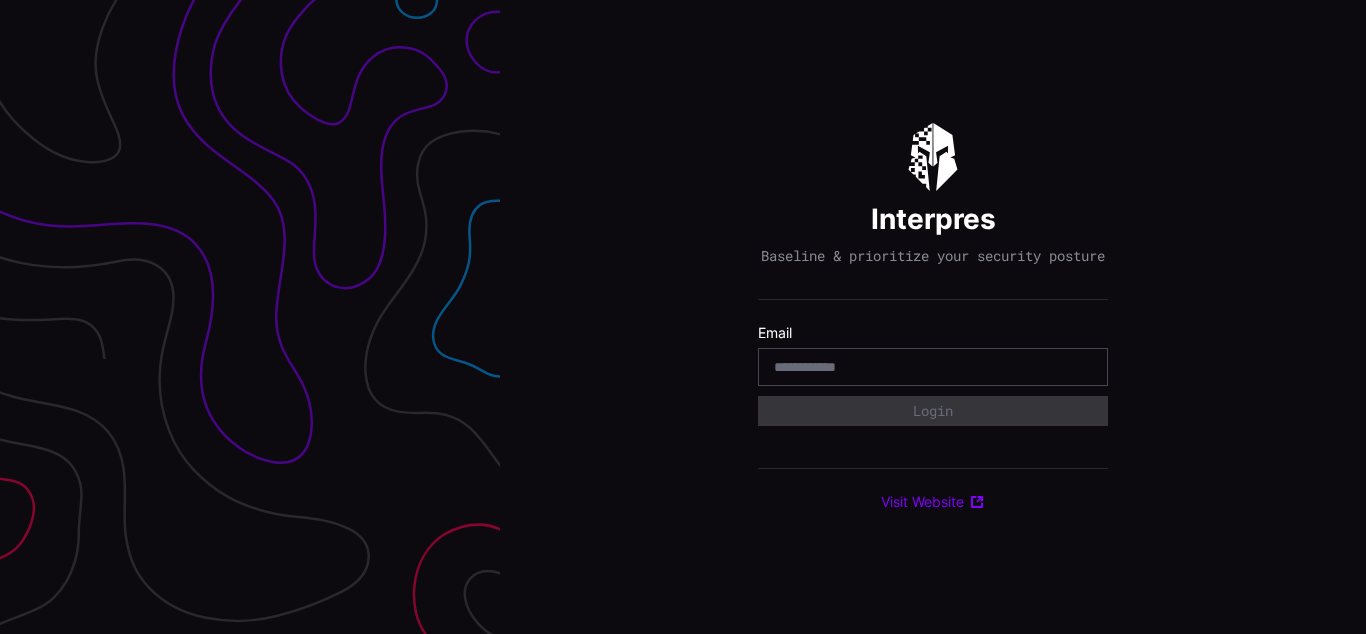 click on "Interpres Baseline & prioritize your security posture Email Login Visit Website" at bounding box center (933, 317) 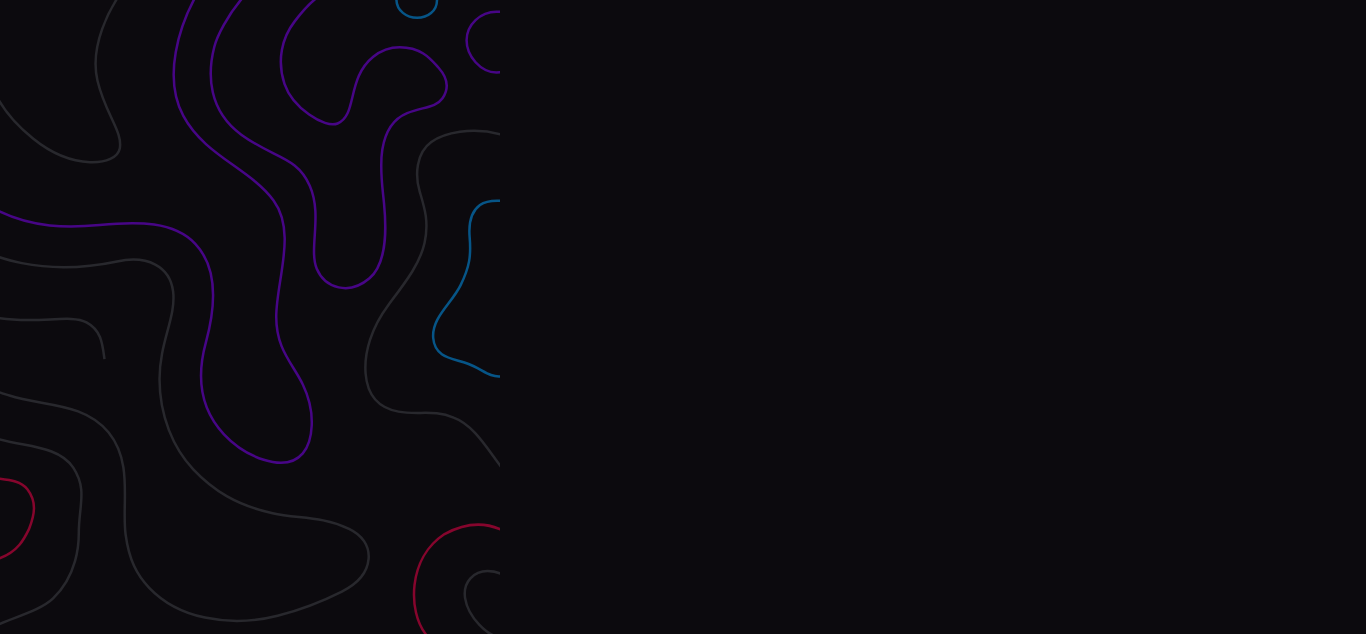 scroll, scrollTop: 0, scrollLeft: 0, axis: both 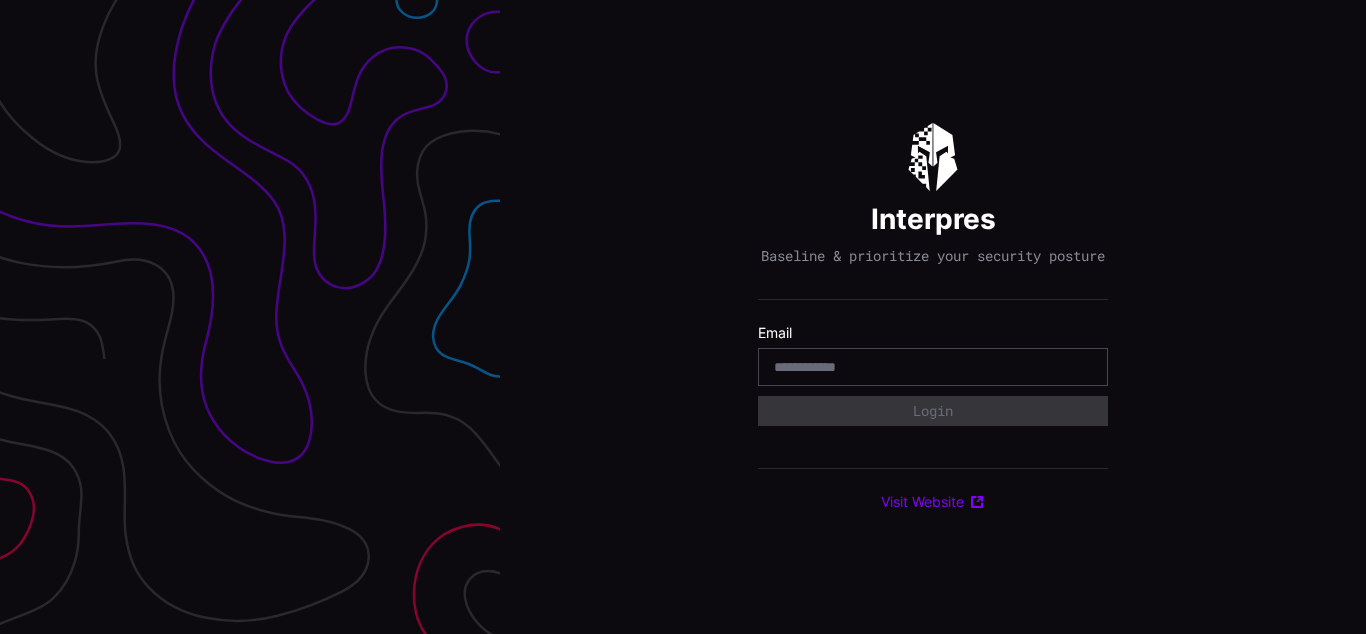 click on "Interpres Baseline & prioritize your security posture Email Login Visit Website" at bounding box center (933, 317) 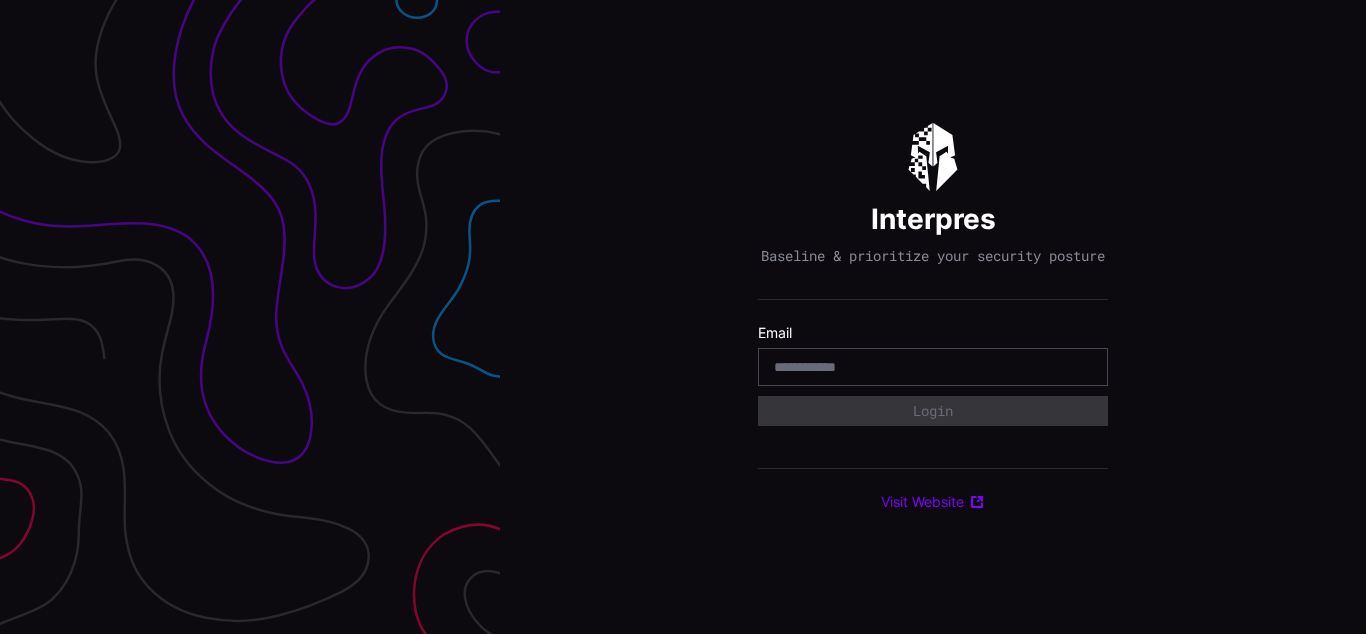scroll, scrollTop: 0, scrollLeft: 0, axis: both 